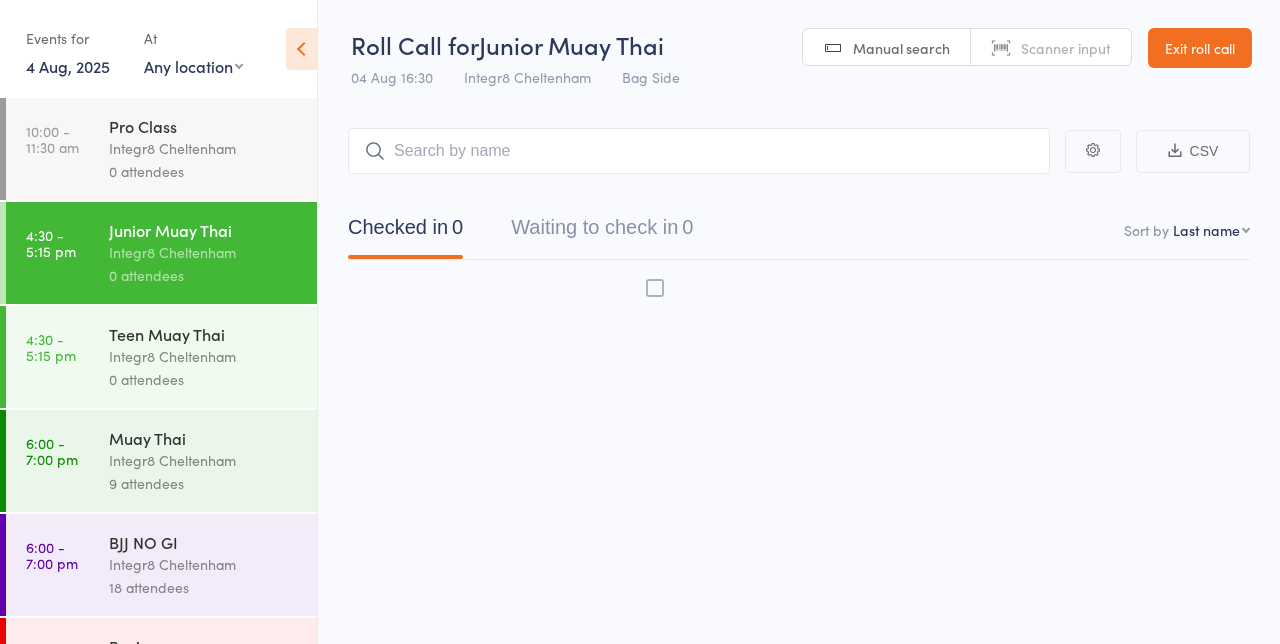 scroll, scrollTop: 0, scrollLeft: 0, axis: both 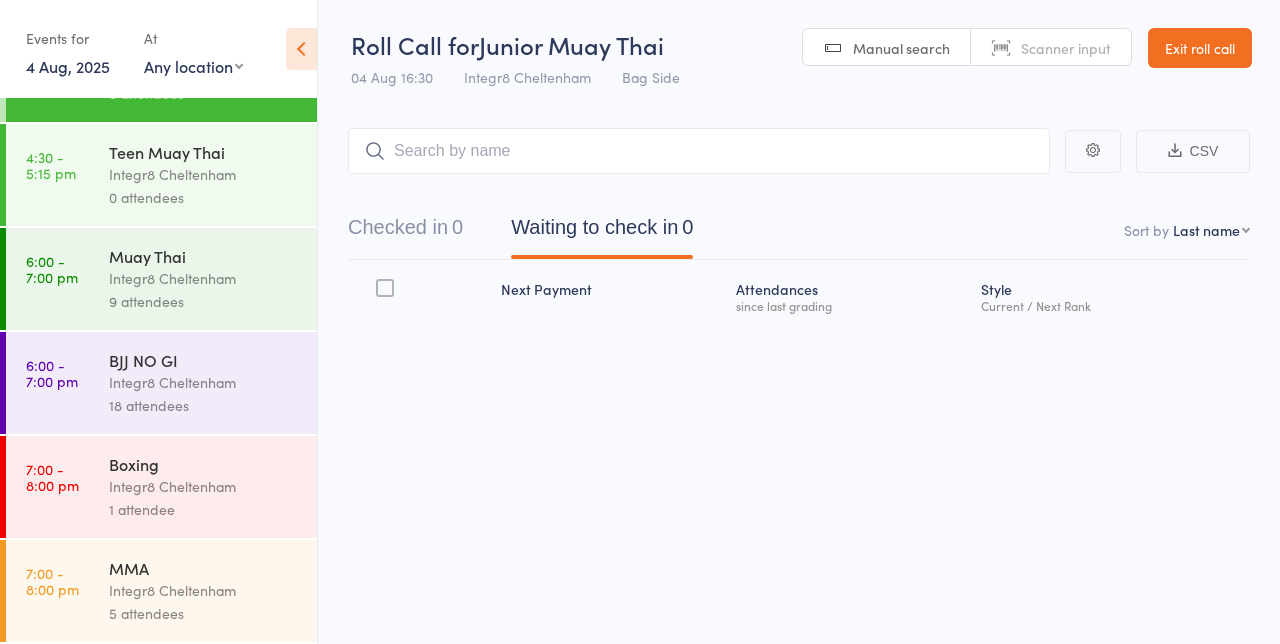click on "9 attendees" at bounding box center (204, 301) 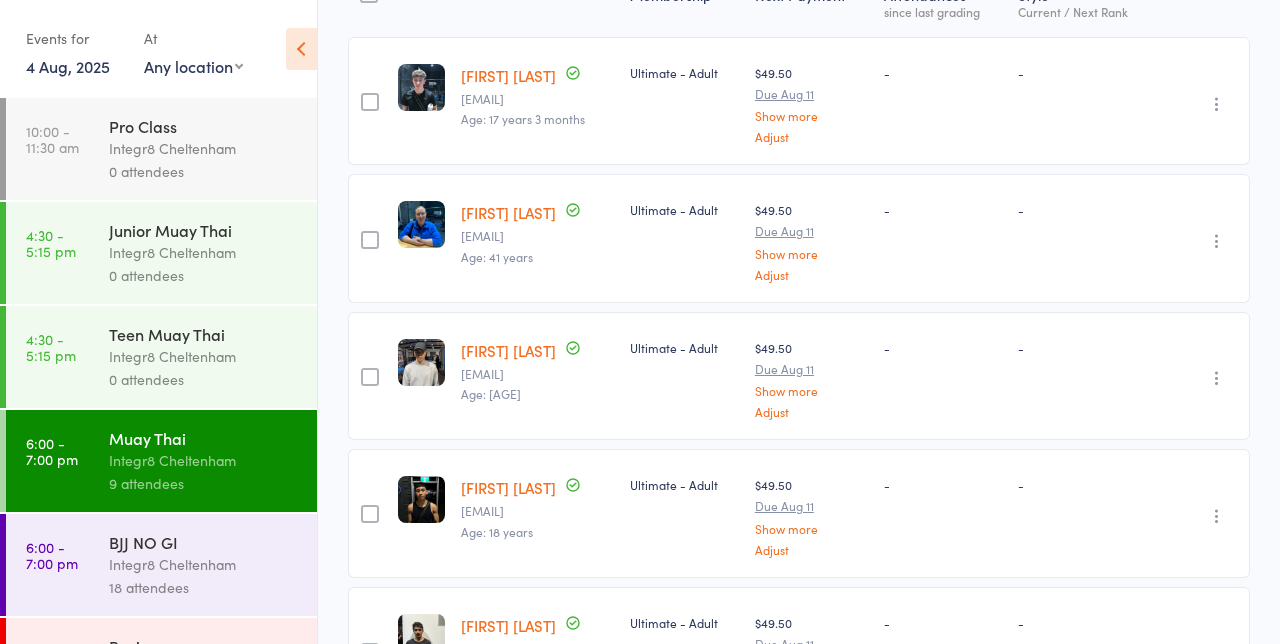 scroll, scrollTop: 0, scrollLeft: 0, axis: both 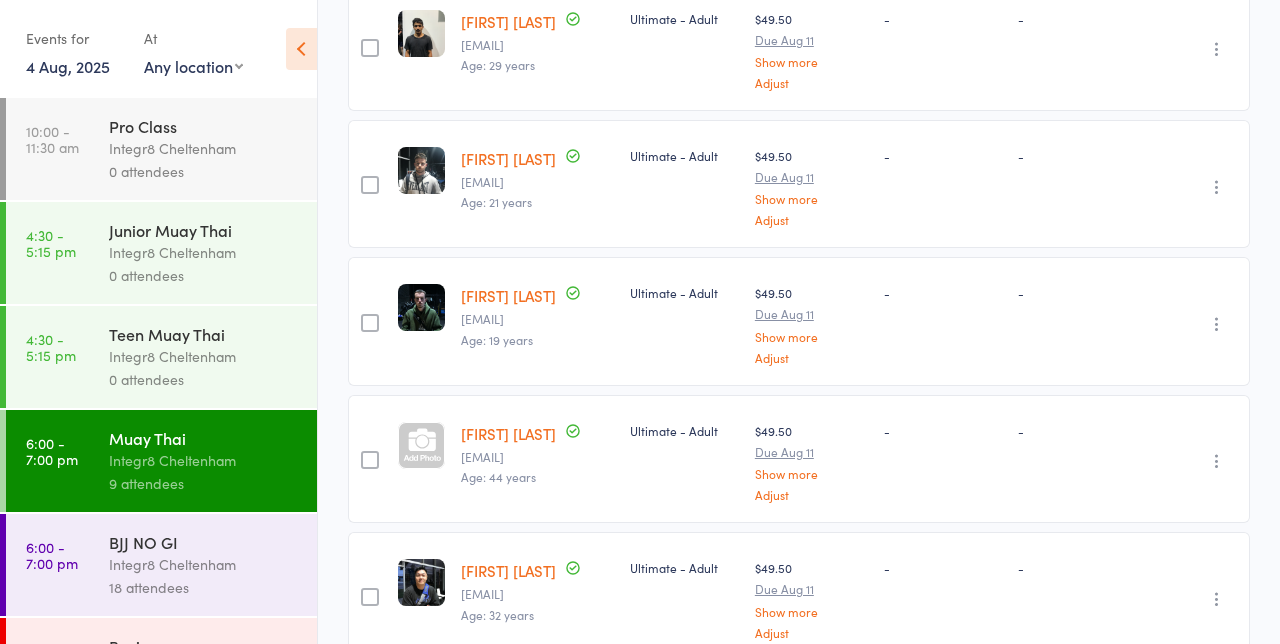 click on "Integr8 Cheltenham" at bounding box center [204, 564] 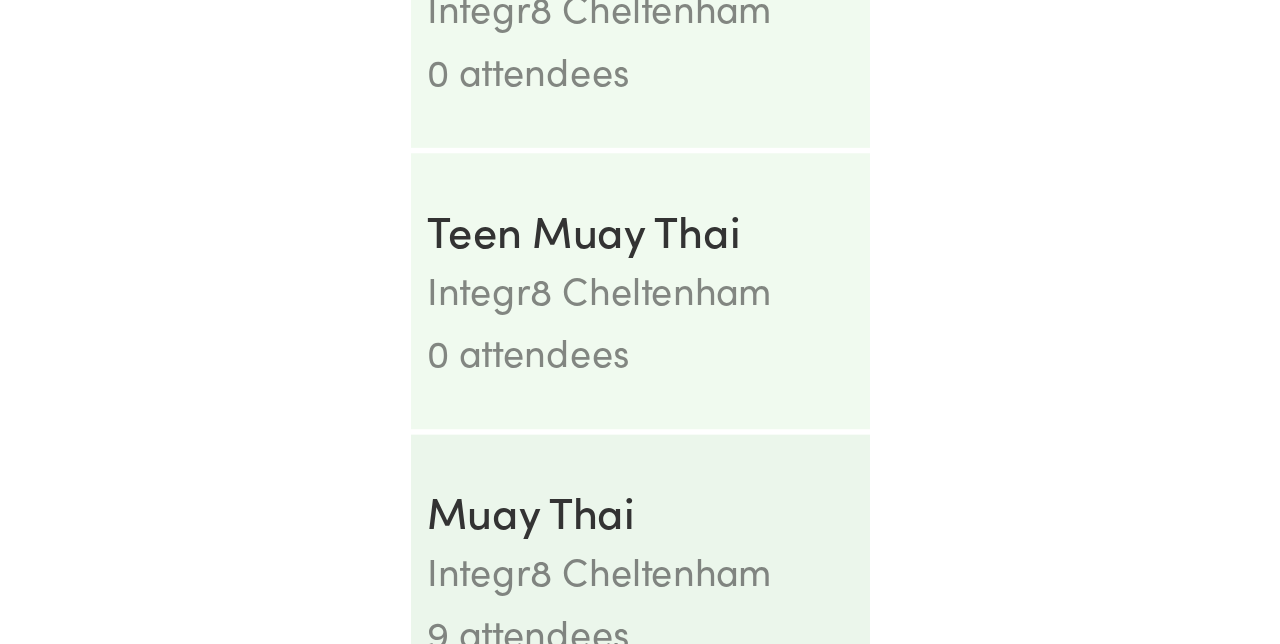 scroll, scrollTop: 1324, scrollLeft: 0, axis: vertical 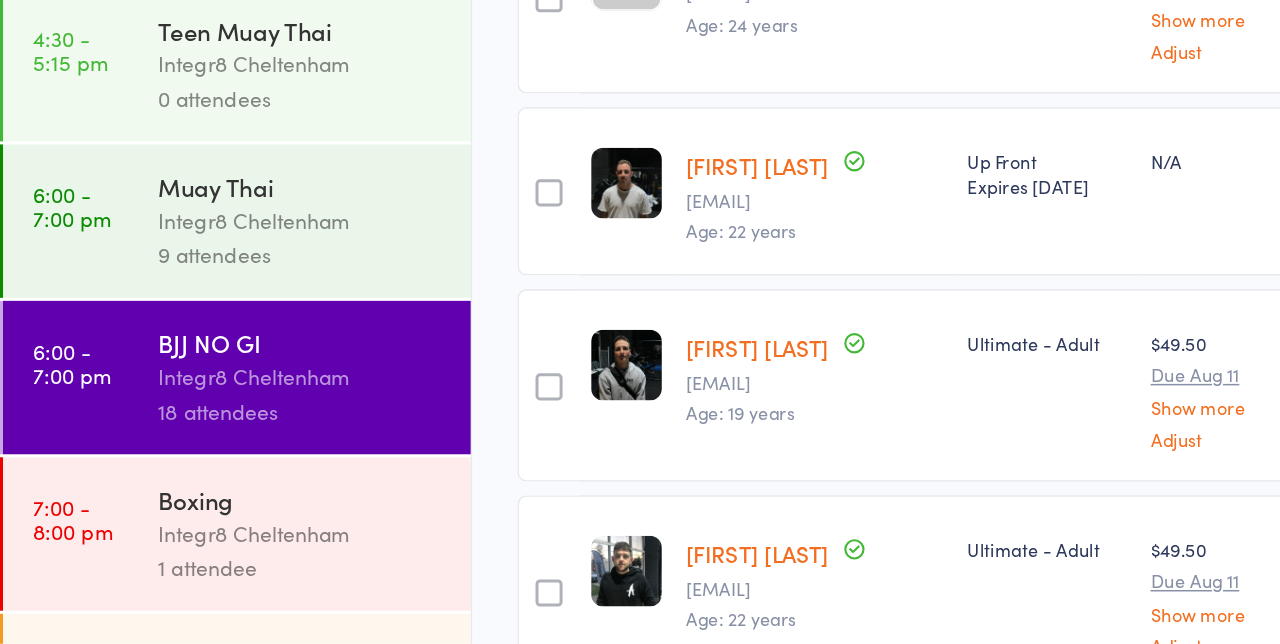 click on "9 attendees" at bounding box center (204, 385) 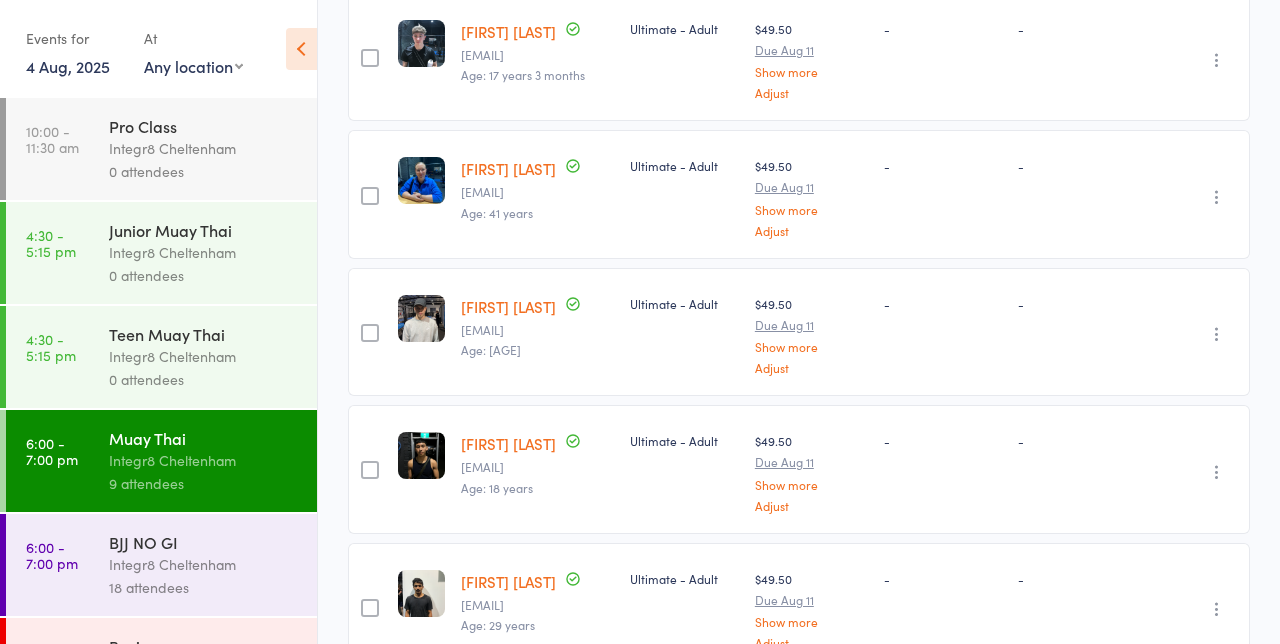 scroll, scrollTop: 0, scrollLeft: 0, axis: both 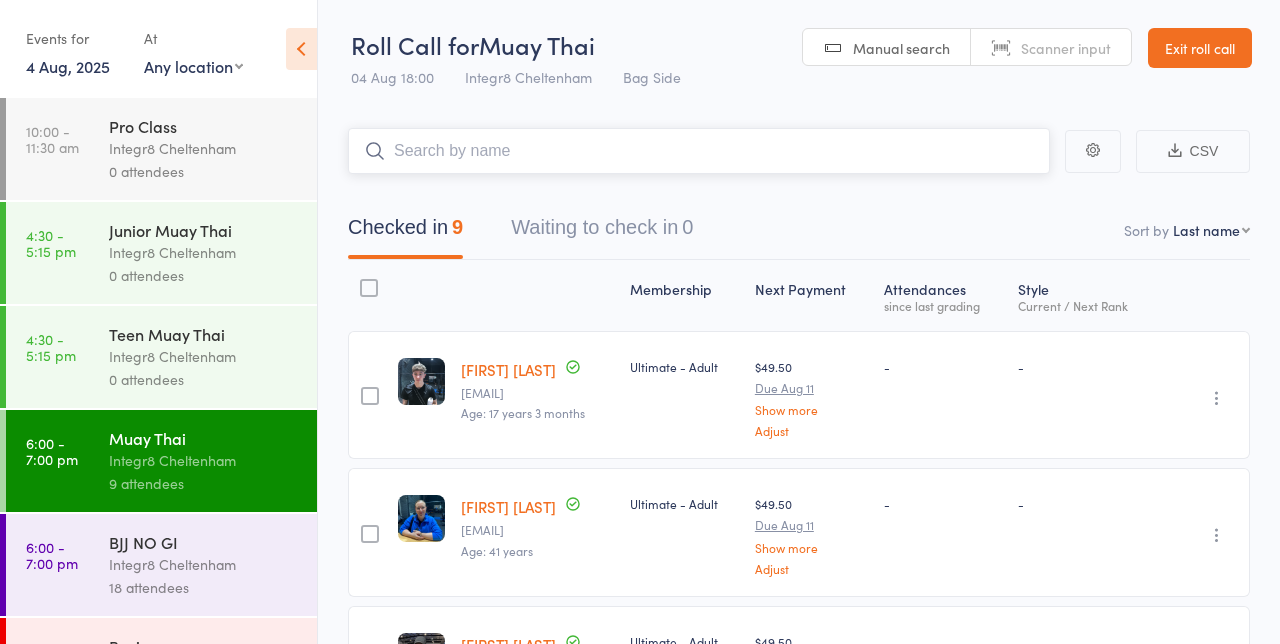 click at bounding box center [699, 151] 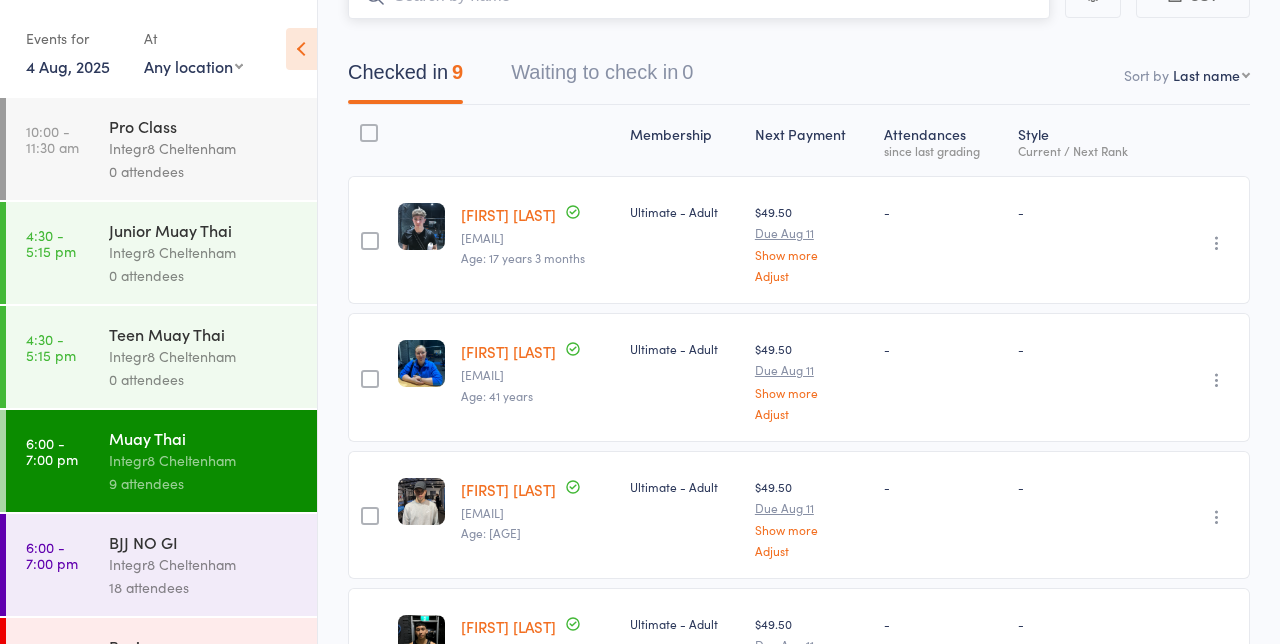 scroll, scrollTop: 0, scrollLeft: 0, axis: both 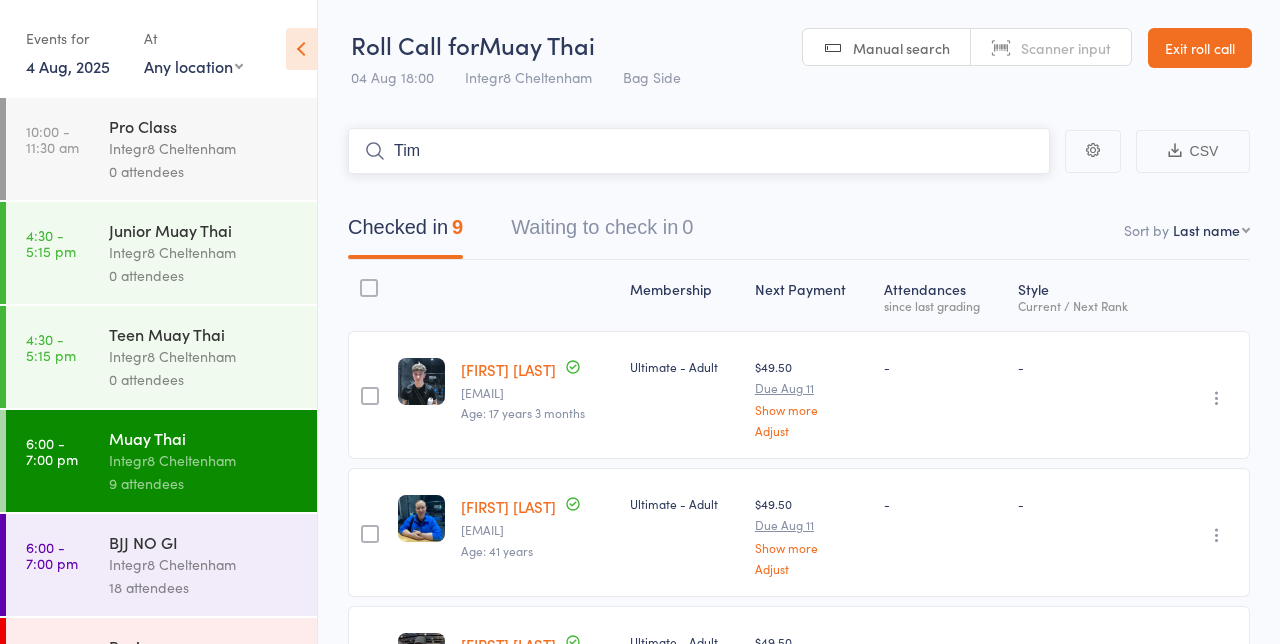 type on "Tim" 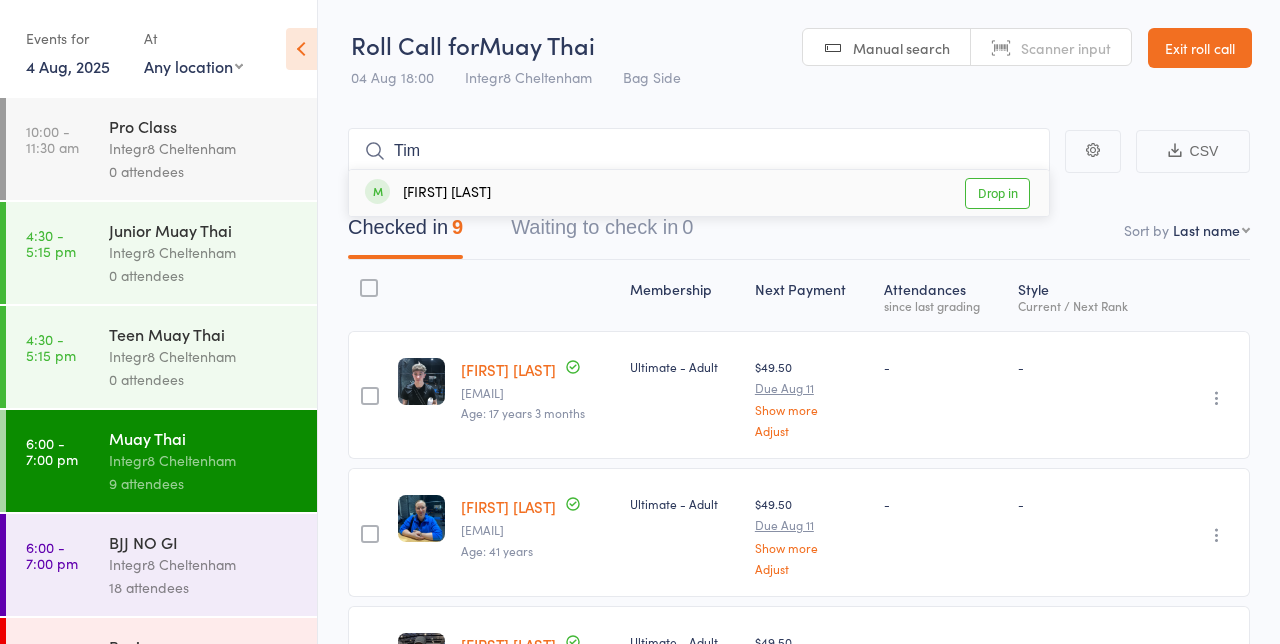 click on "Drop in" at bounding box center (997, 193) 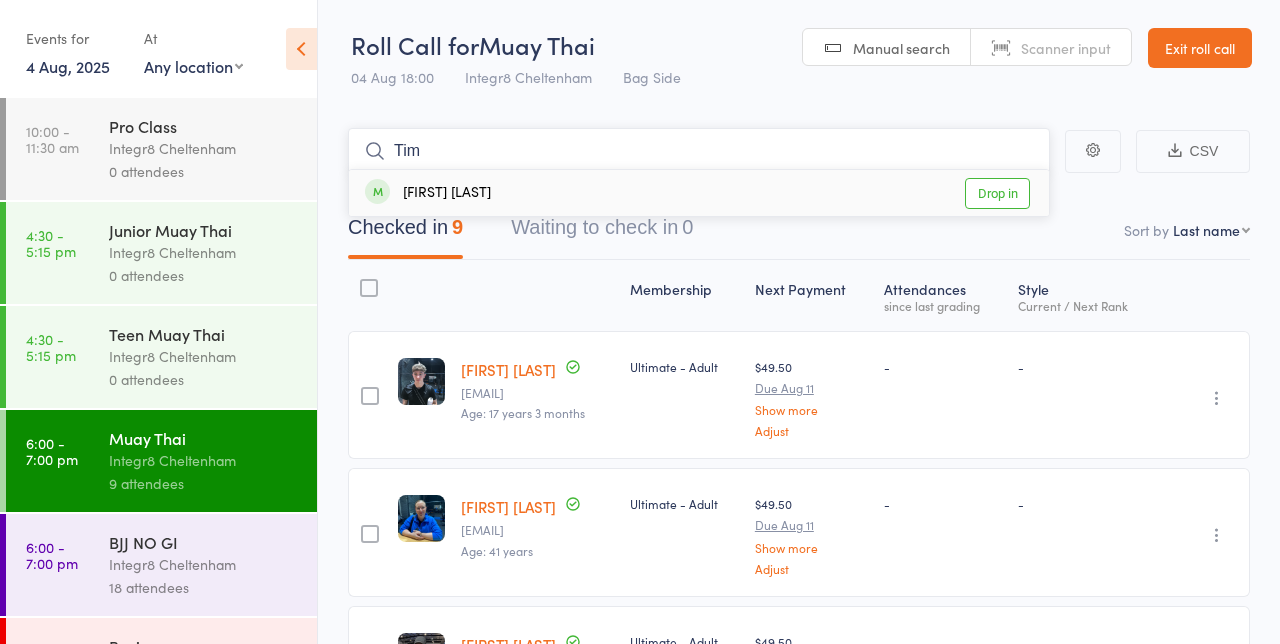 type 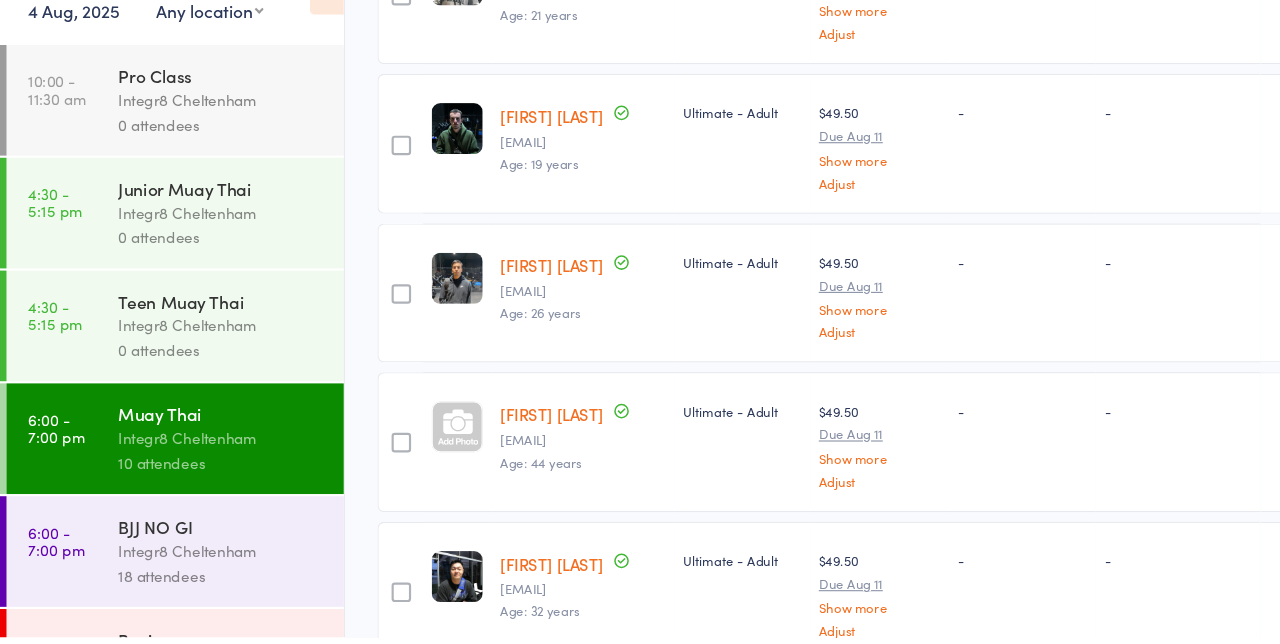 scroll, scrollTop: 1036, scrollLeft: 0, axis: vertical 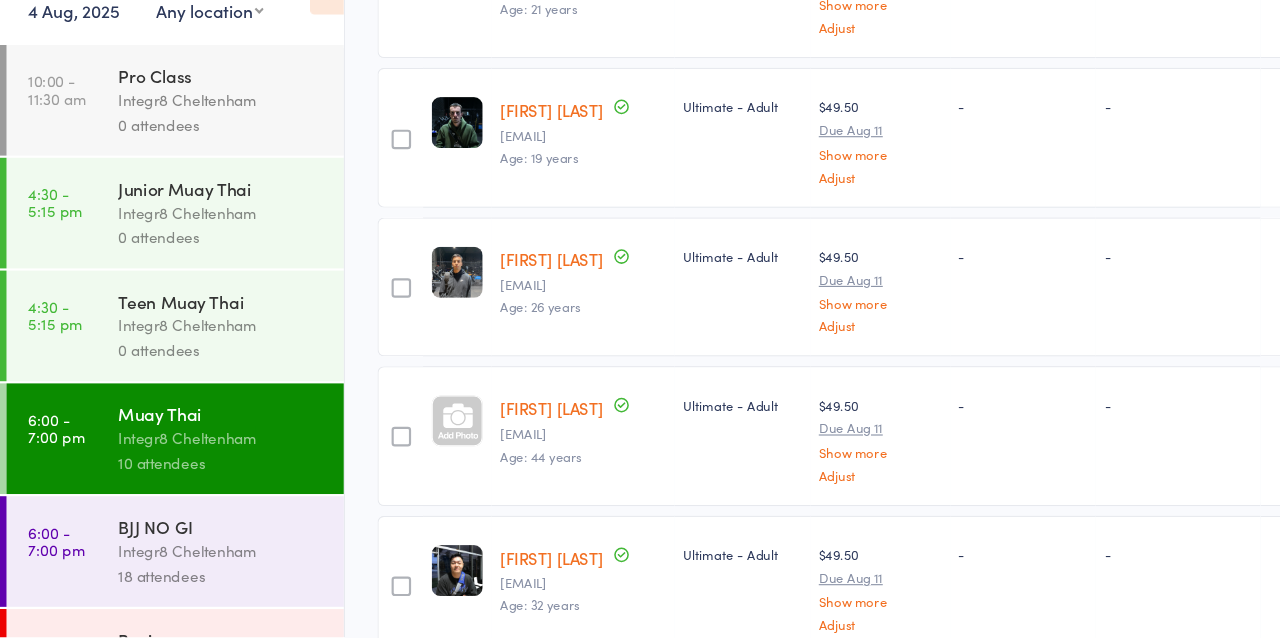 click on "Integr8 Cheltenham" at bounding box center (204, 564) 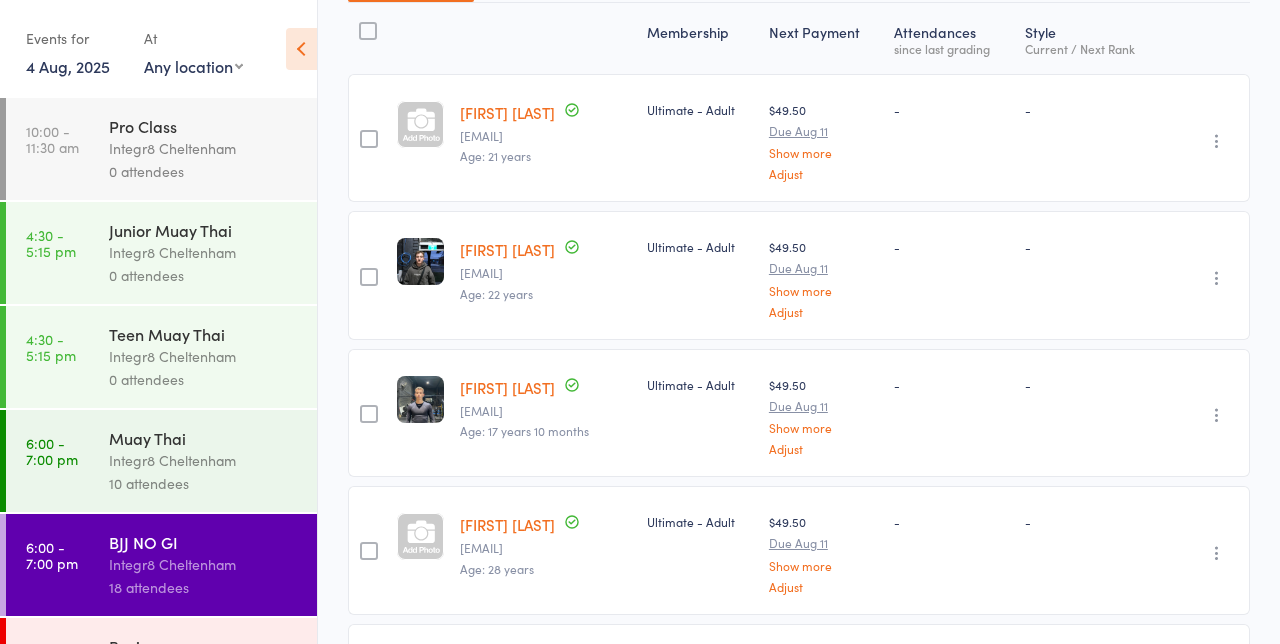 scroll, scrollTop: 260, scrollLeft: 0, axis: vertical 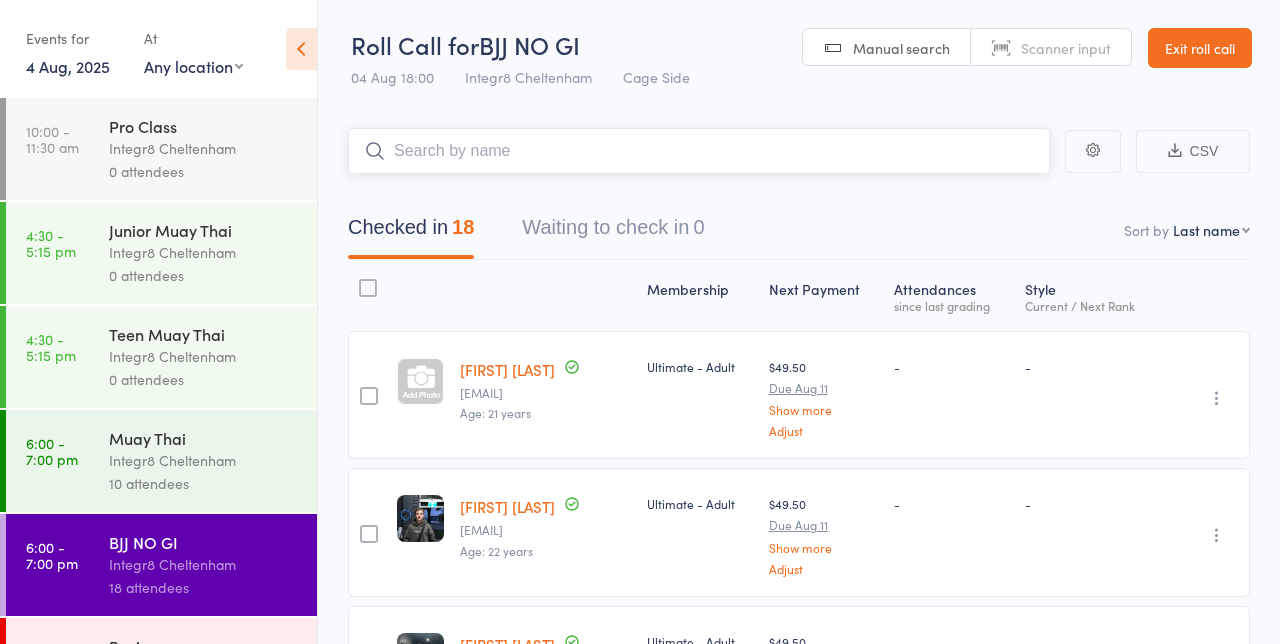 click at bounding box center [699, 151] 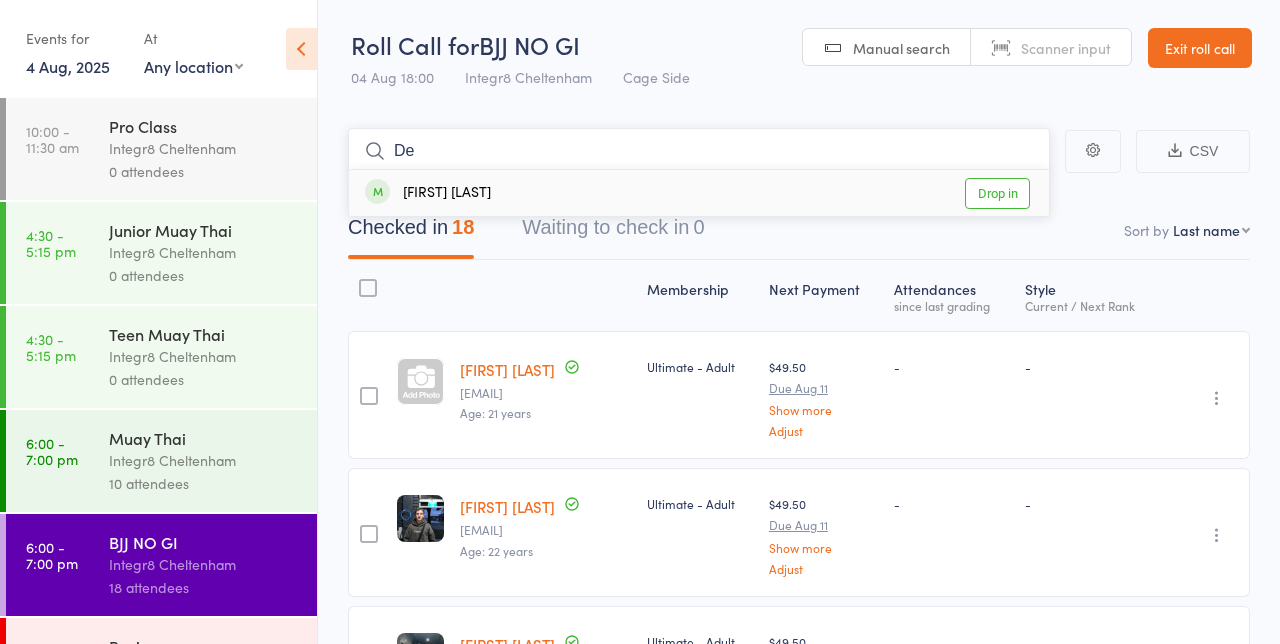 type on "D" 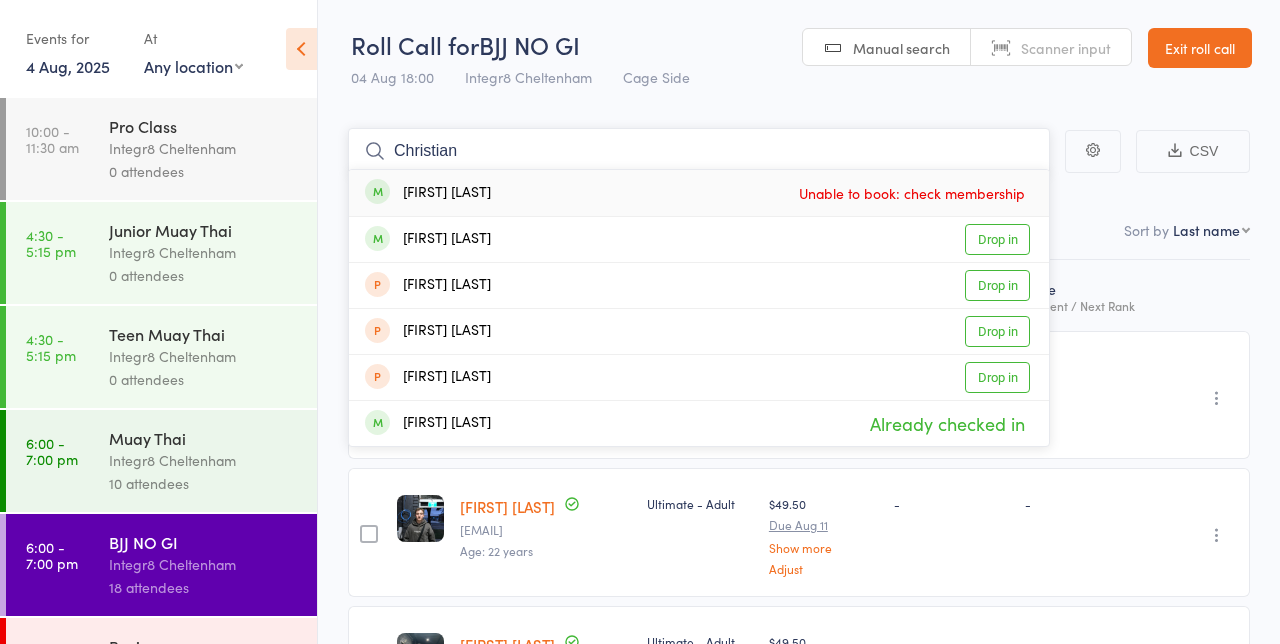 type on "Christian" 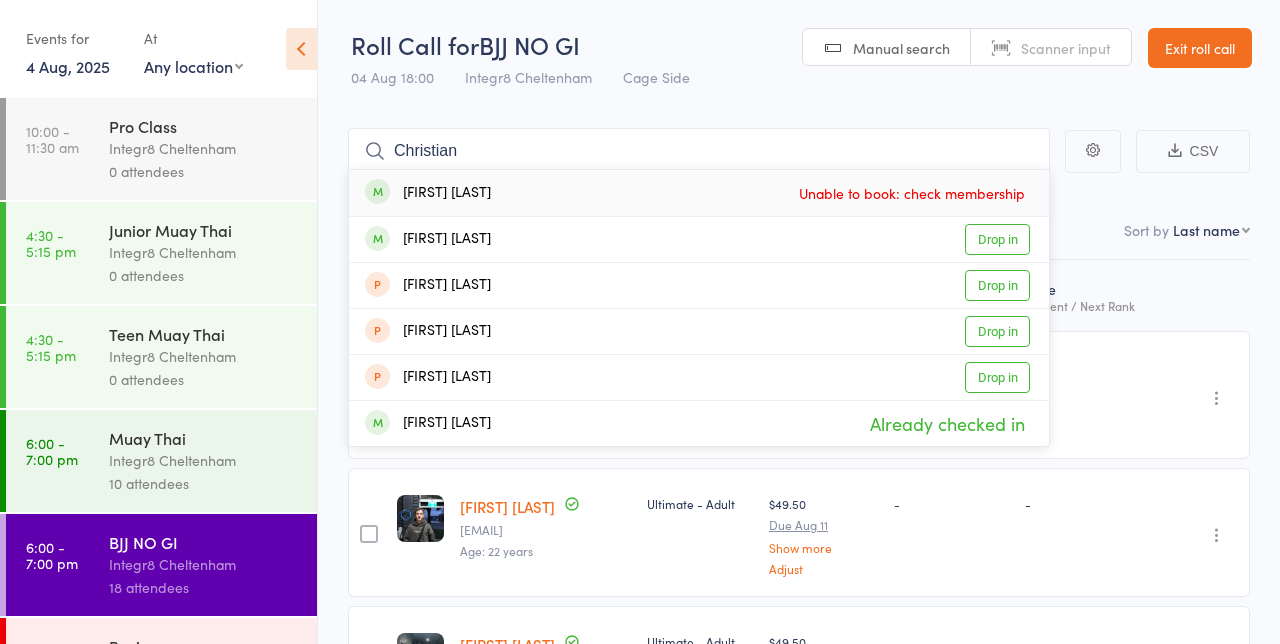 click on "Drop in" at bounding box center (997, 239) 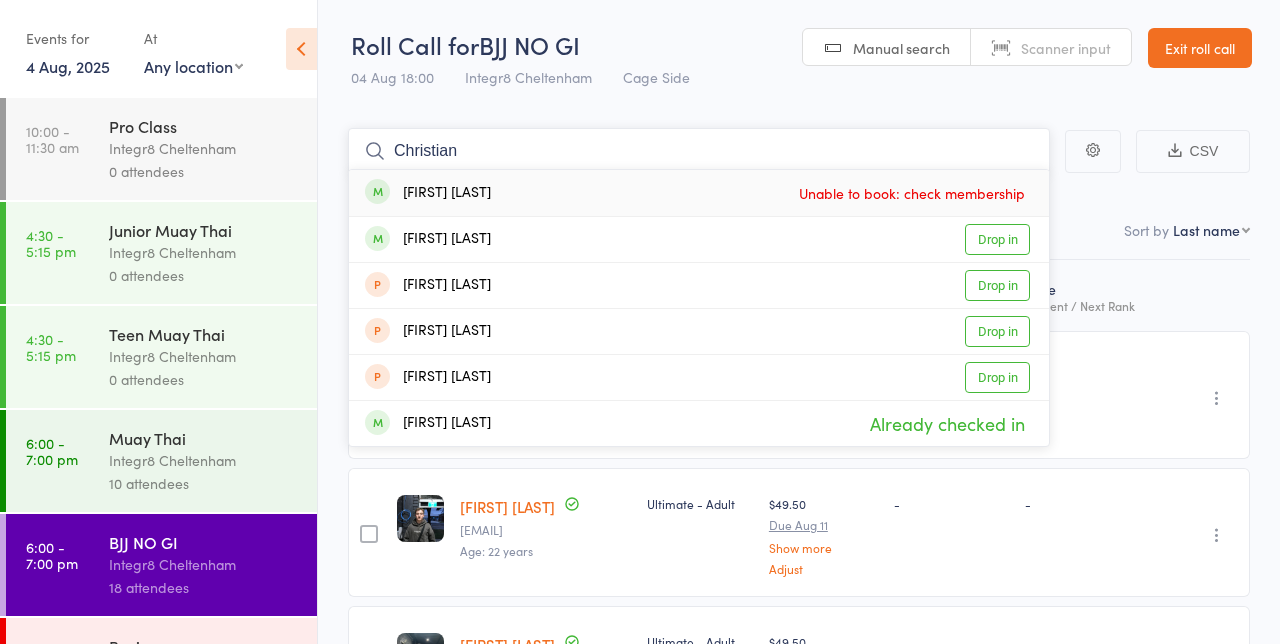 type 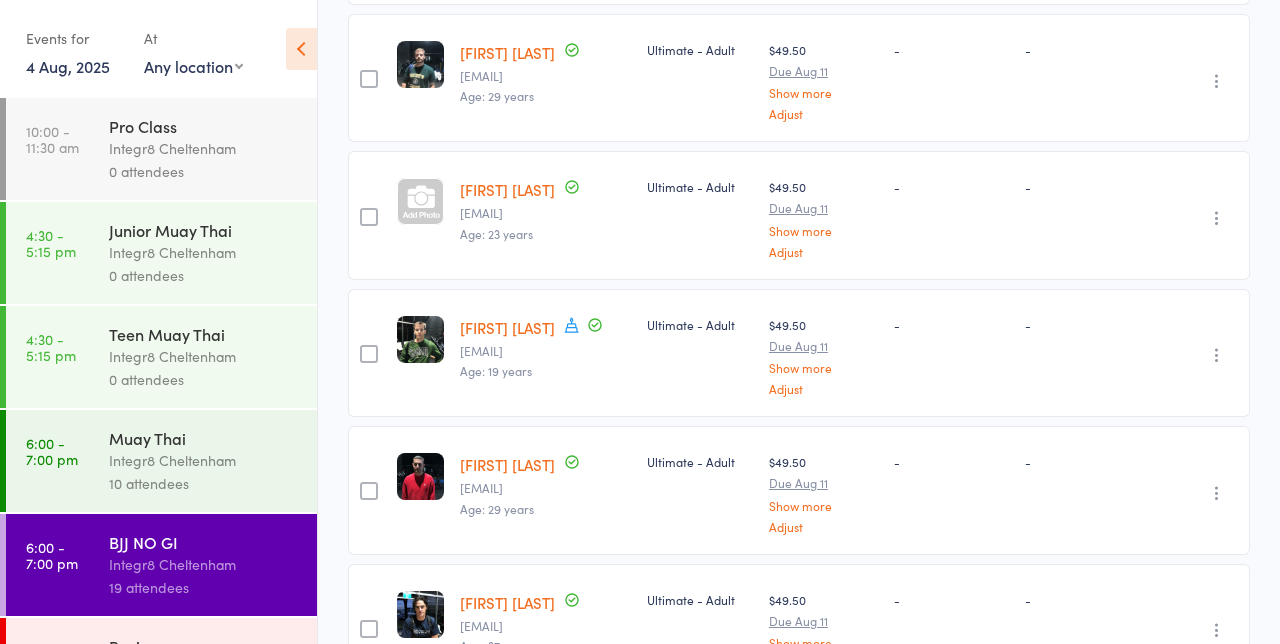 scroll, scrollTop: 0, scrollLeft: 0, axis: both 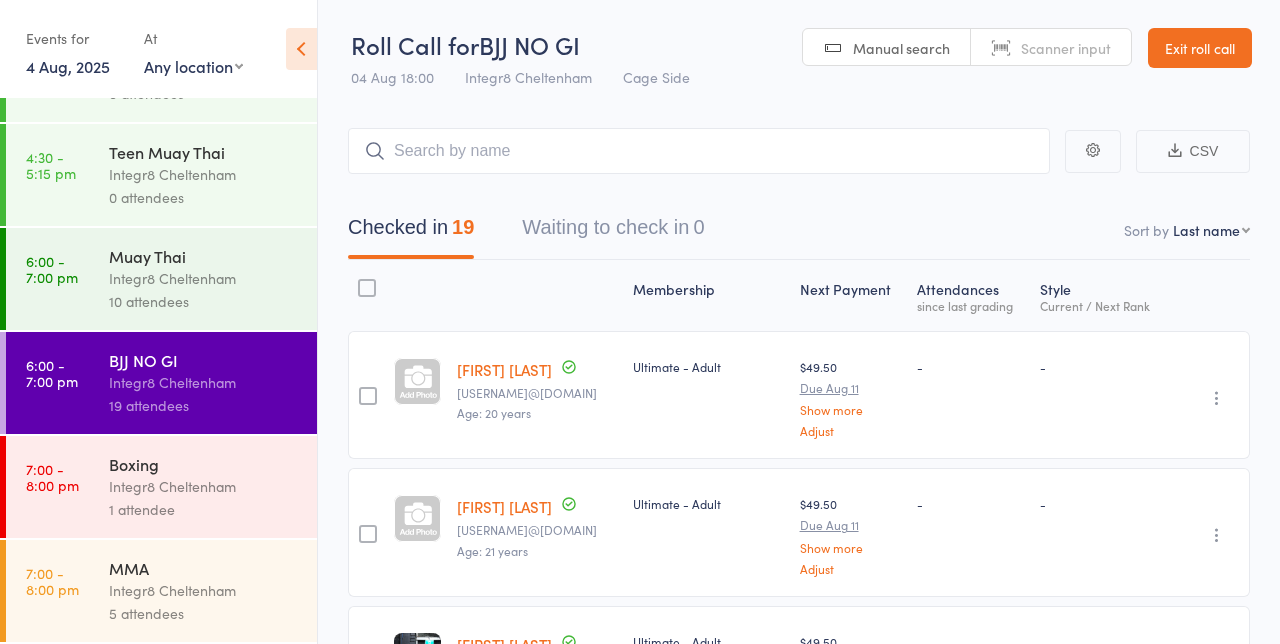 click on "1 attendee" at bounding box center [204, 509] 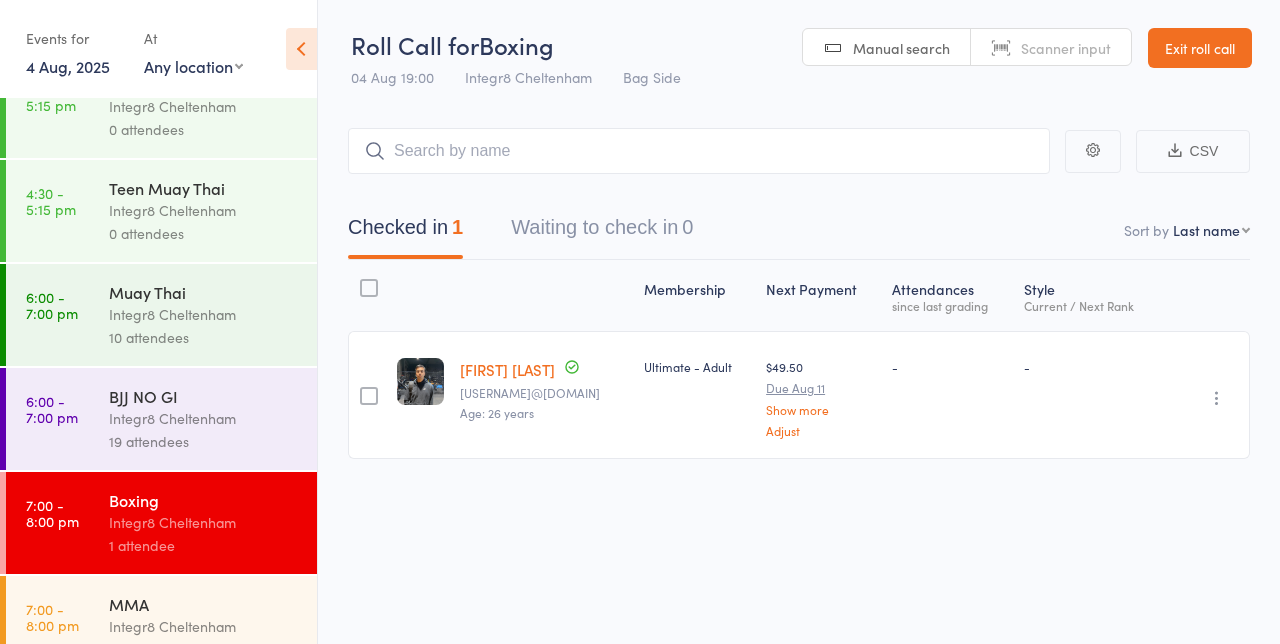 scroll, scrollTop: 182, scrollLeft: 0, axis: vertical 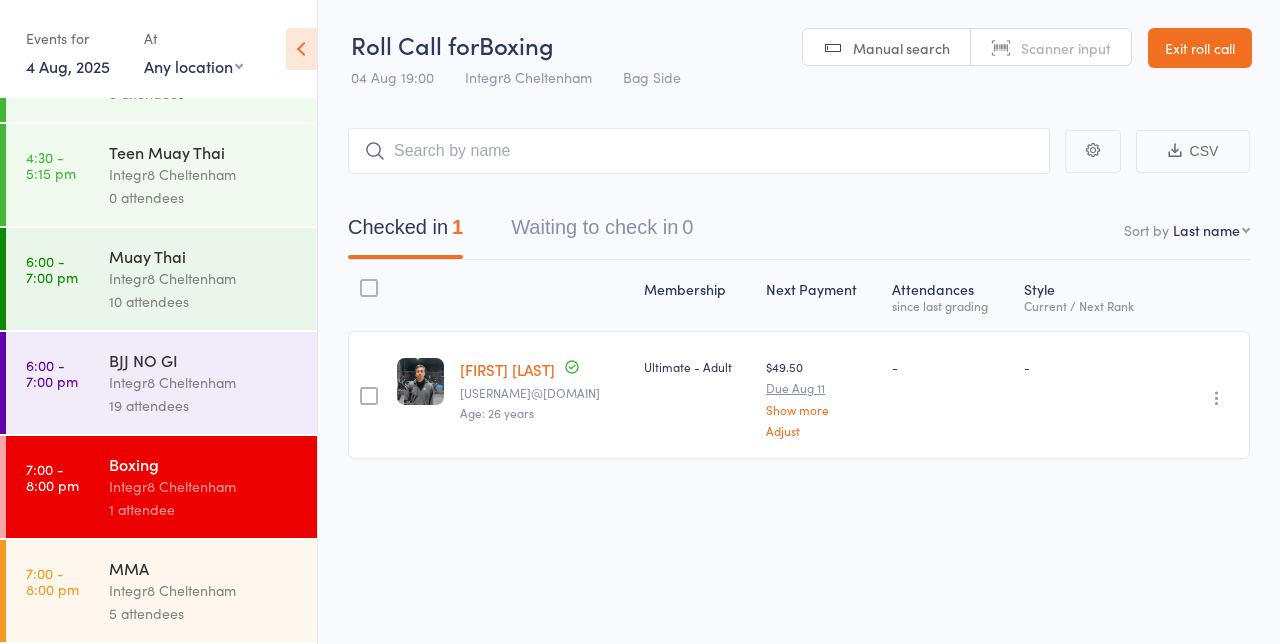 click on "Integr8 Cheltenham" at bounding box center (204, 590) 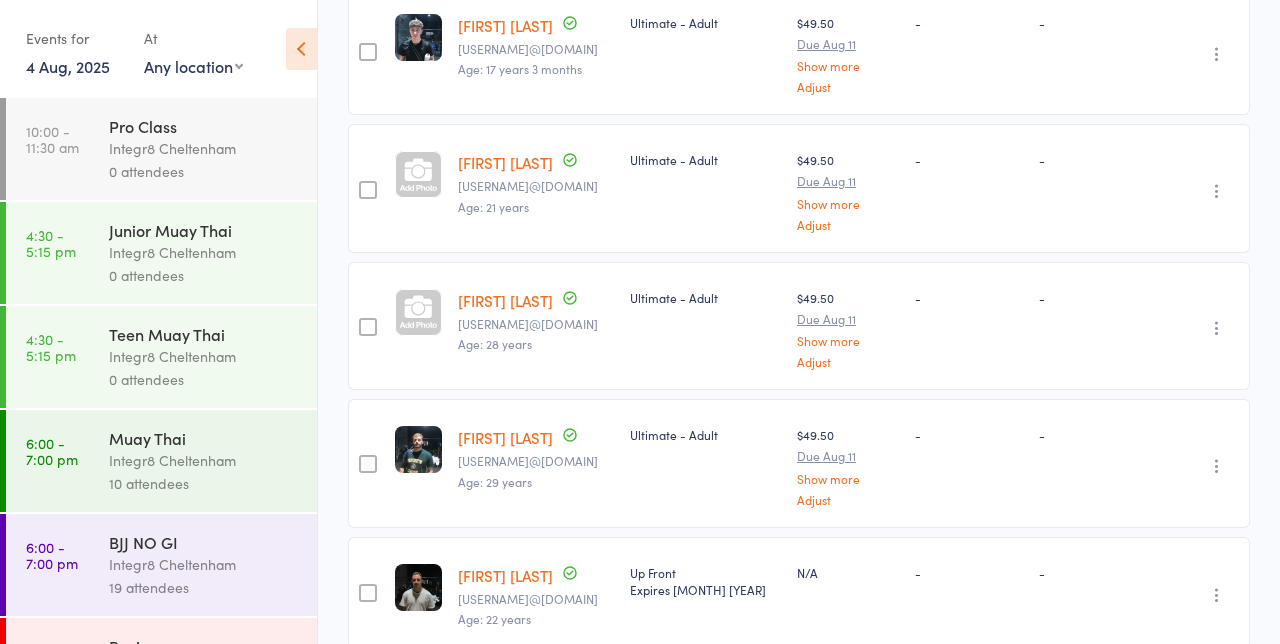 scroll, scrollTop: 345, scrollLeft: 0, axis: vertical 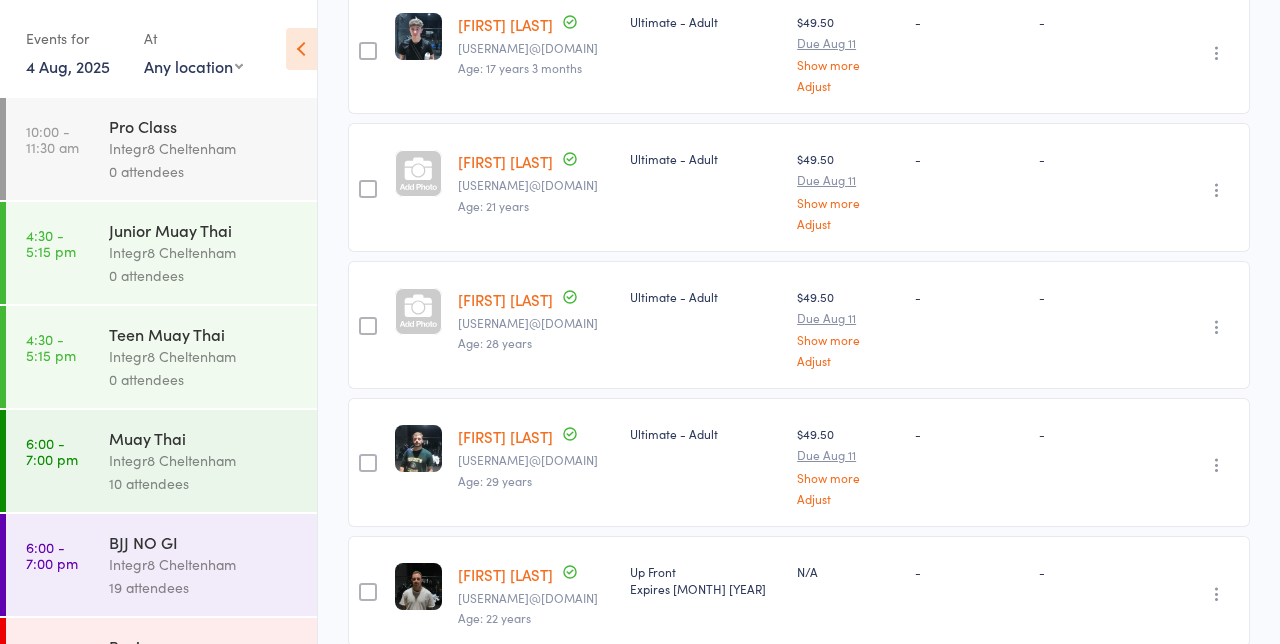 click on "Integr8 Cheltenham" at bounding box center [204, 564] 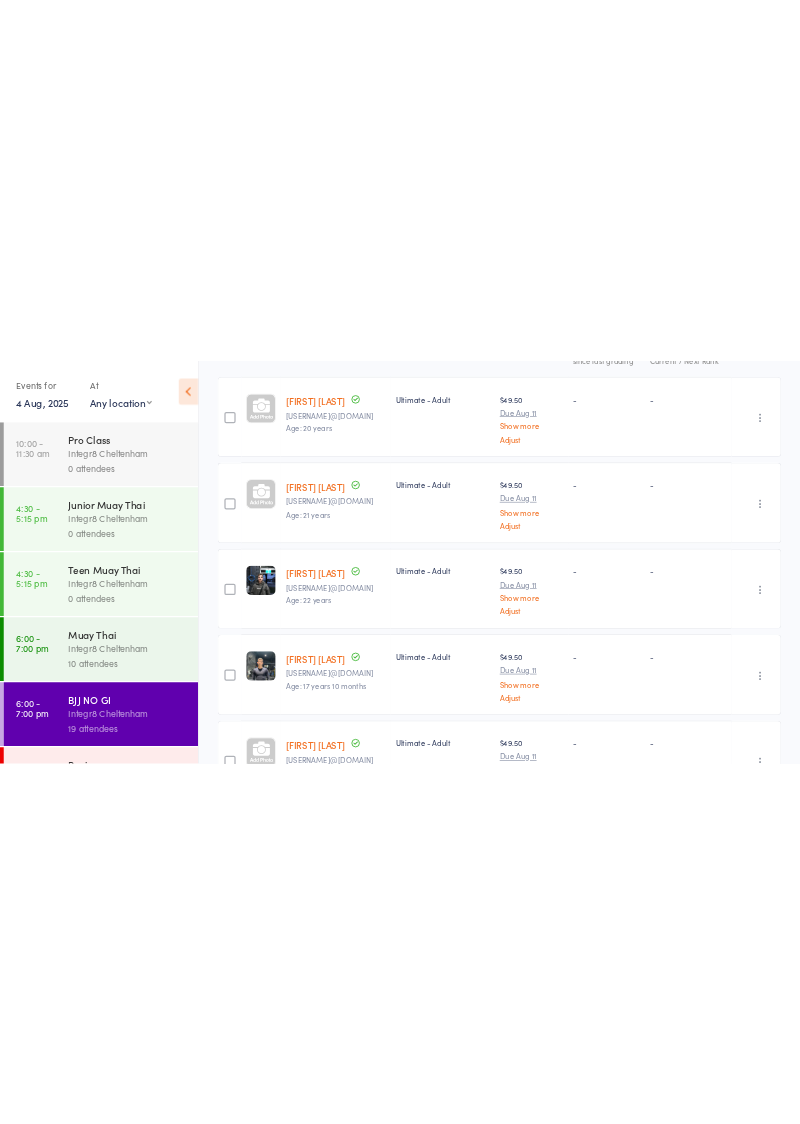 scroll, scrollTop: 372, scrollLeft: 0, axis: vertical 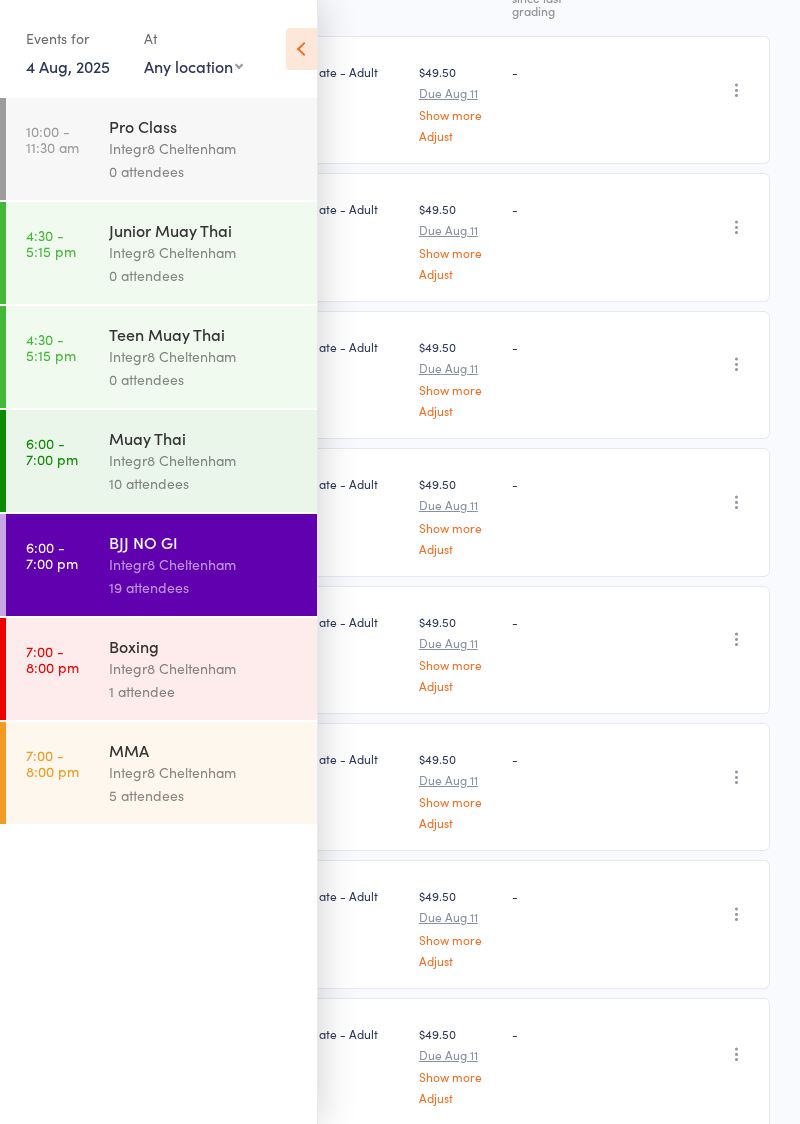click at bounding box center [301, 49] 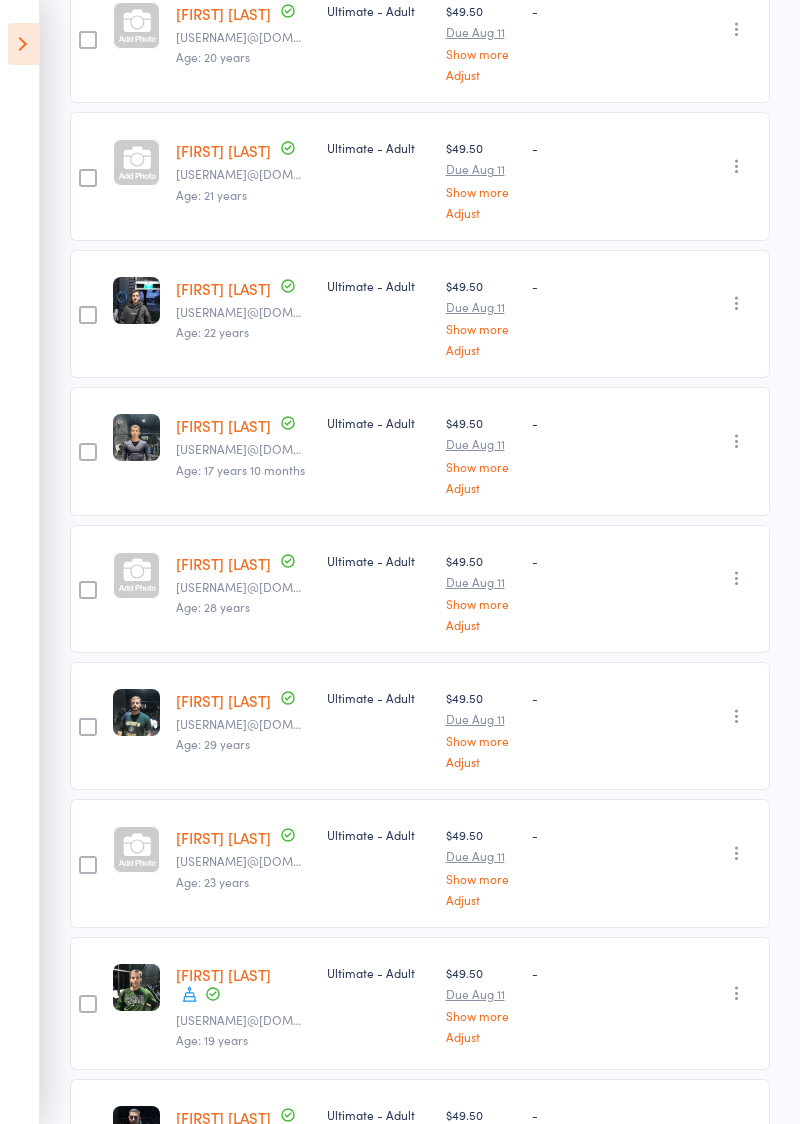 scroll, scrollTop: 0, scrollLeft: 0, axis: both 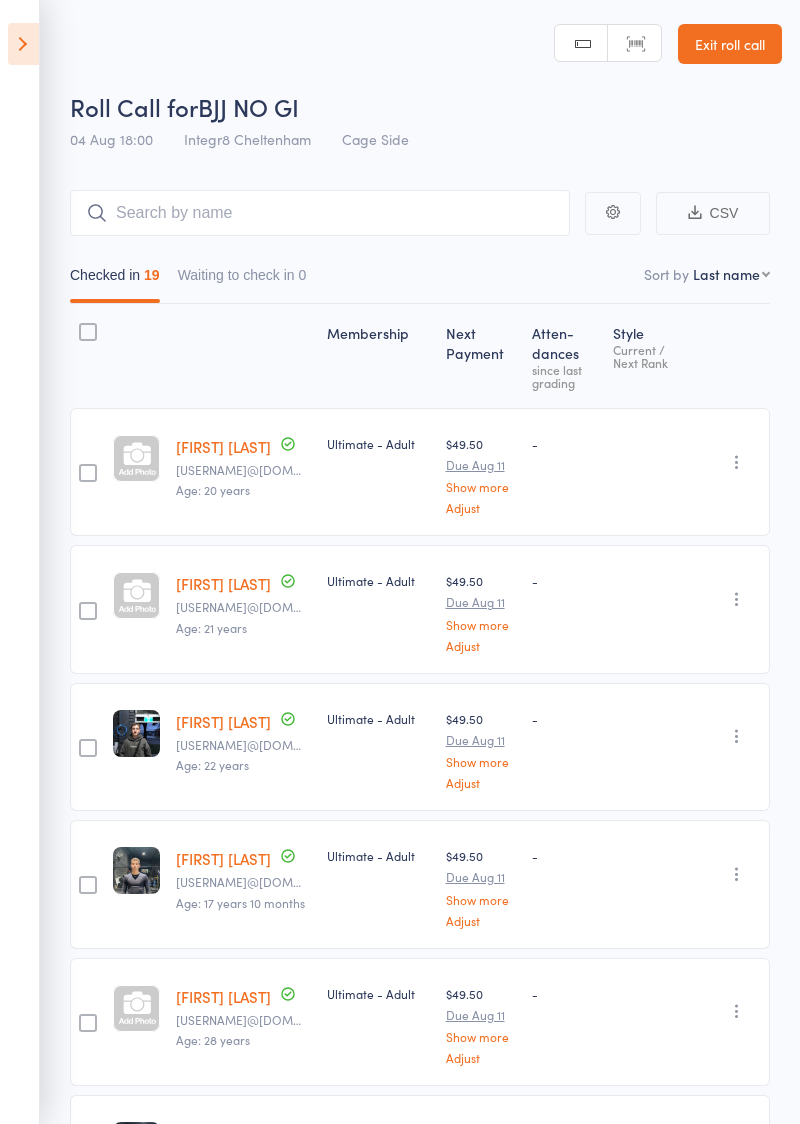 click on "First name Last name Birthday today? Behind on payments? Check in time Next payment date Next payment amount Membership name Membership expires Ready to grade Style and Rank Style attendance count All attendance count Last Promoted" at bounding box center [731, 274] 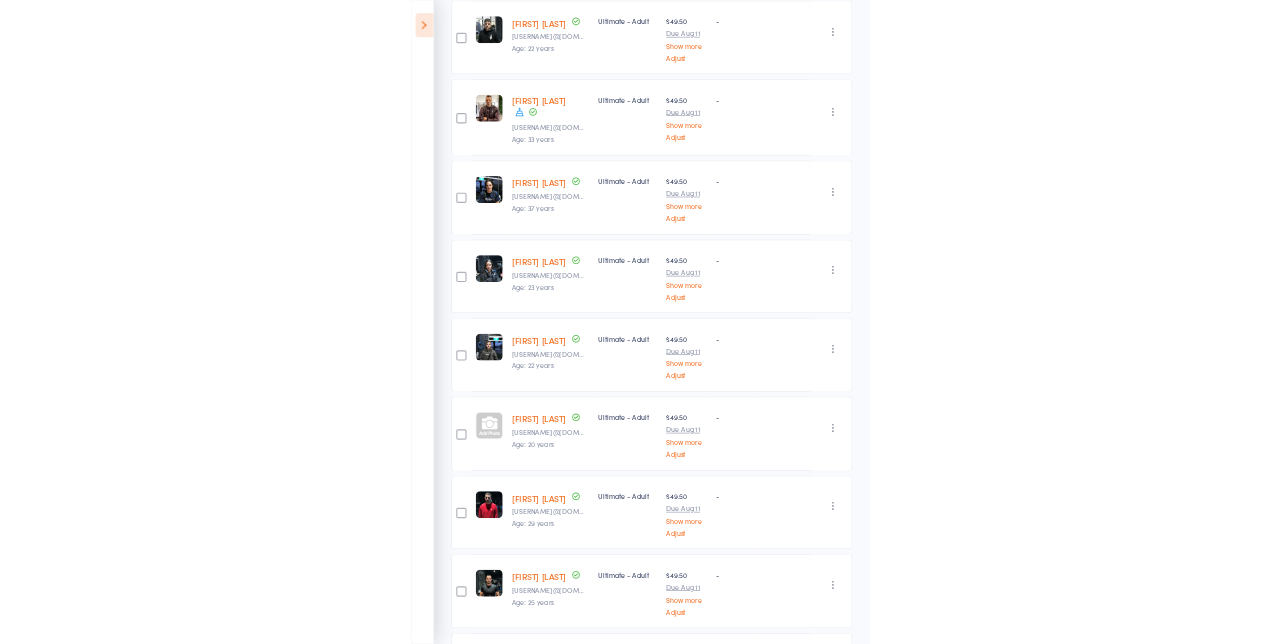 scroll, scrollTop: 0, scrollLeft: 0, axis: both 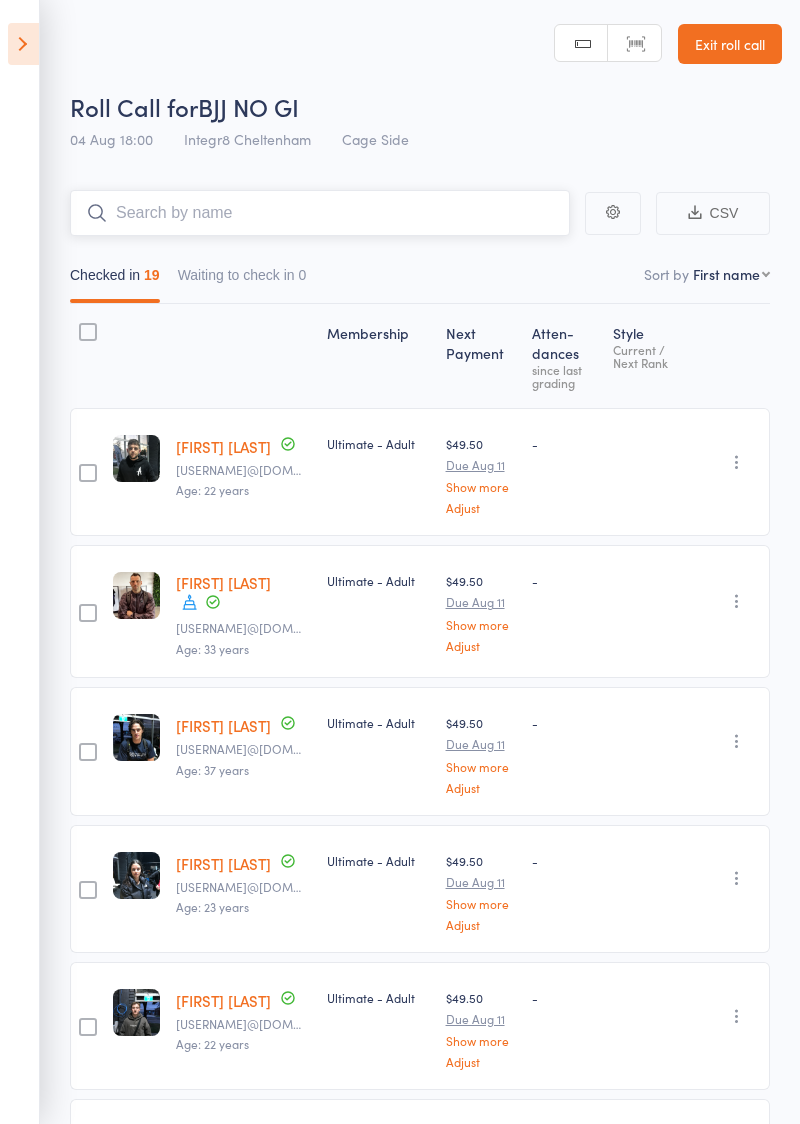 click at bounding box center (320, 213) 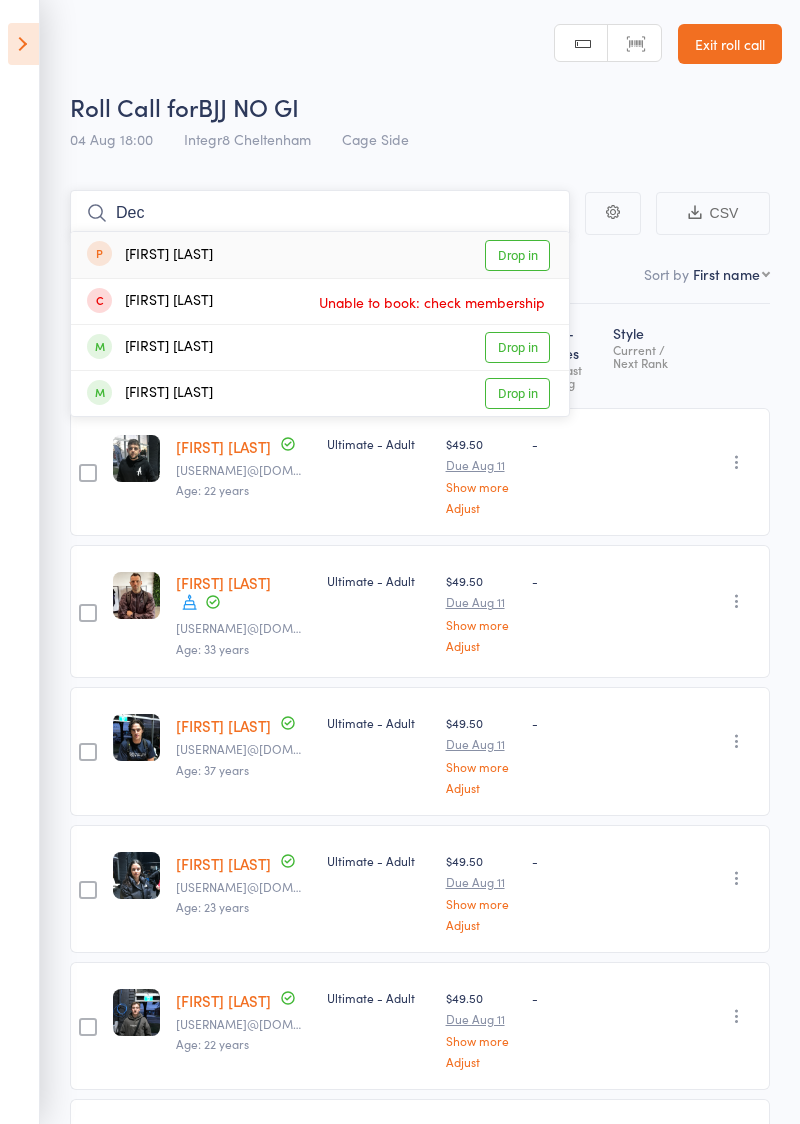 type on "Dec" 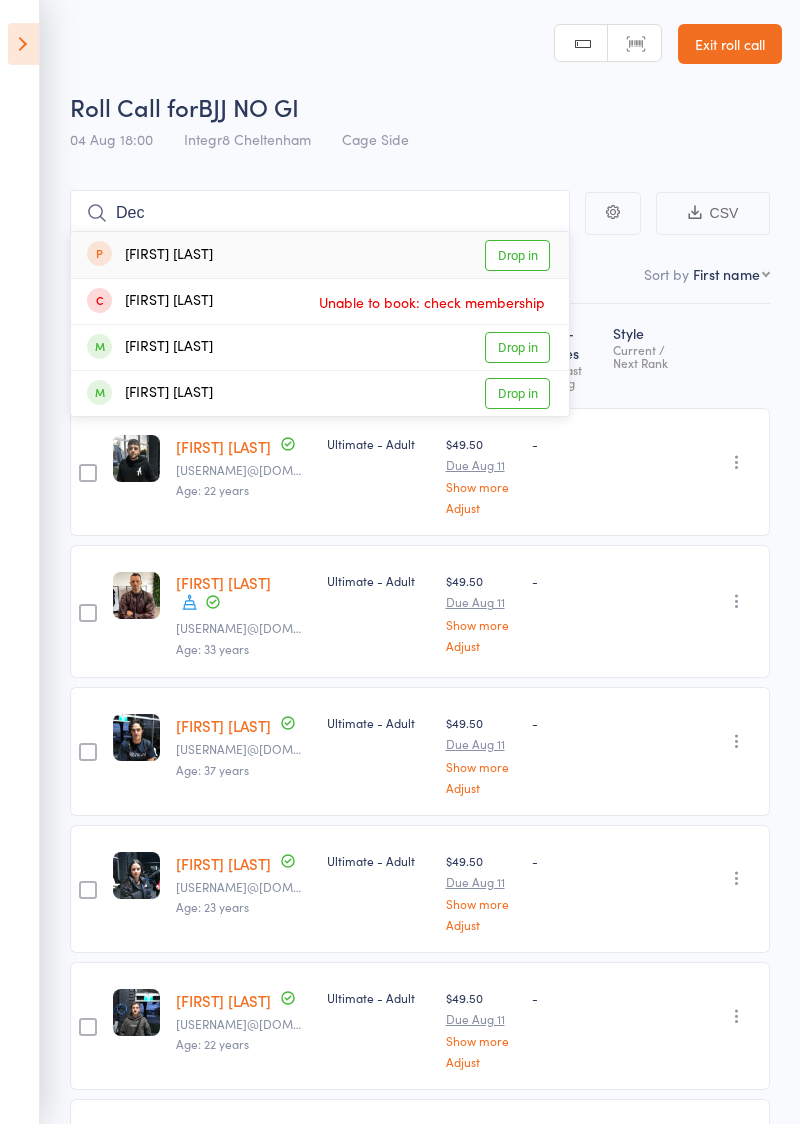 click on "Drop in" at bounding box center (517, 347) 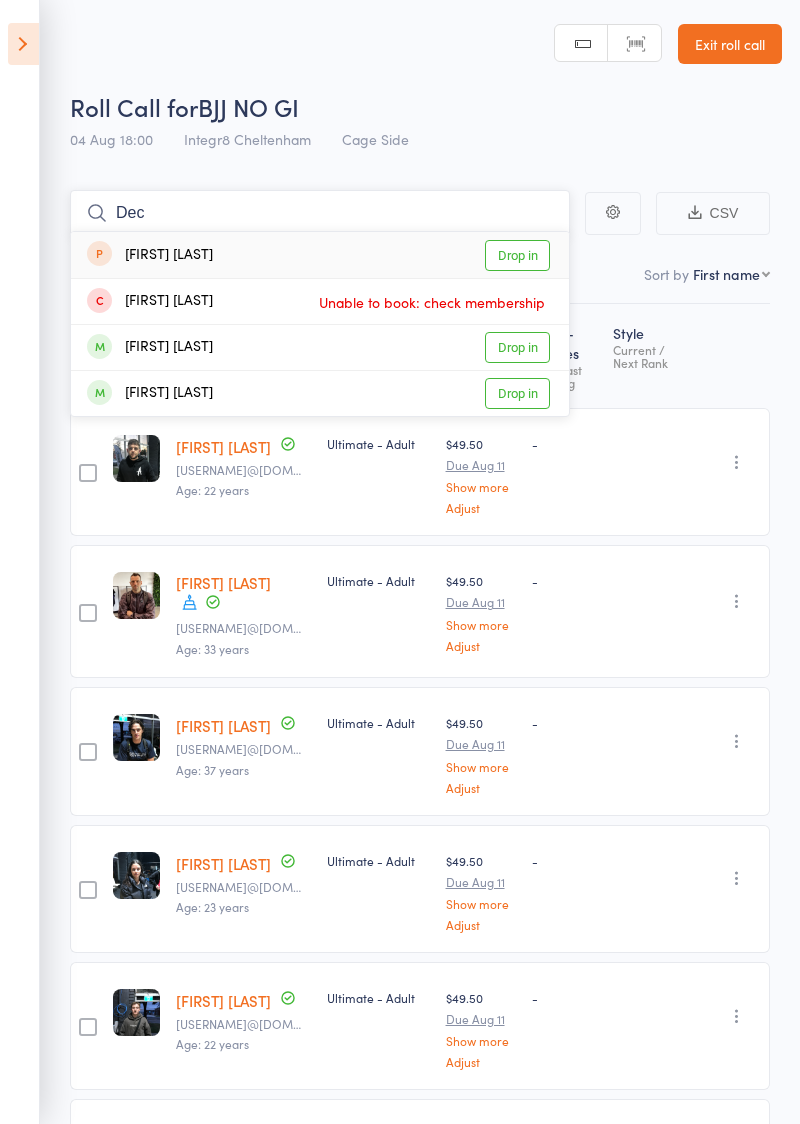 type 